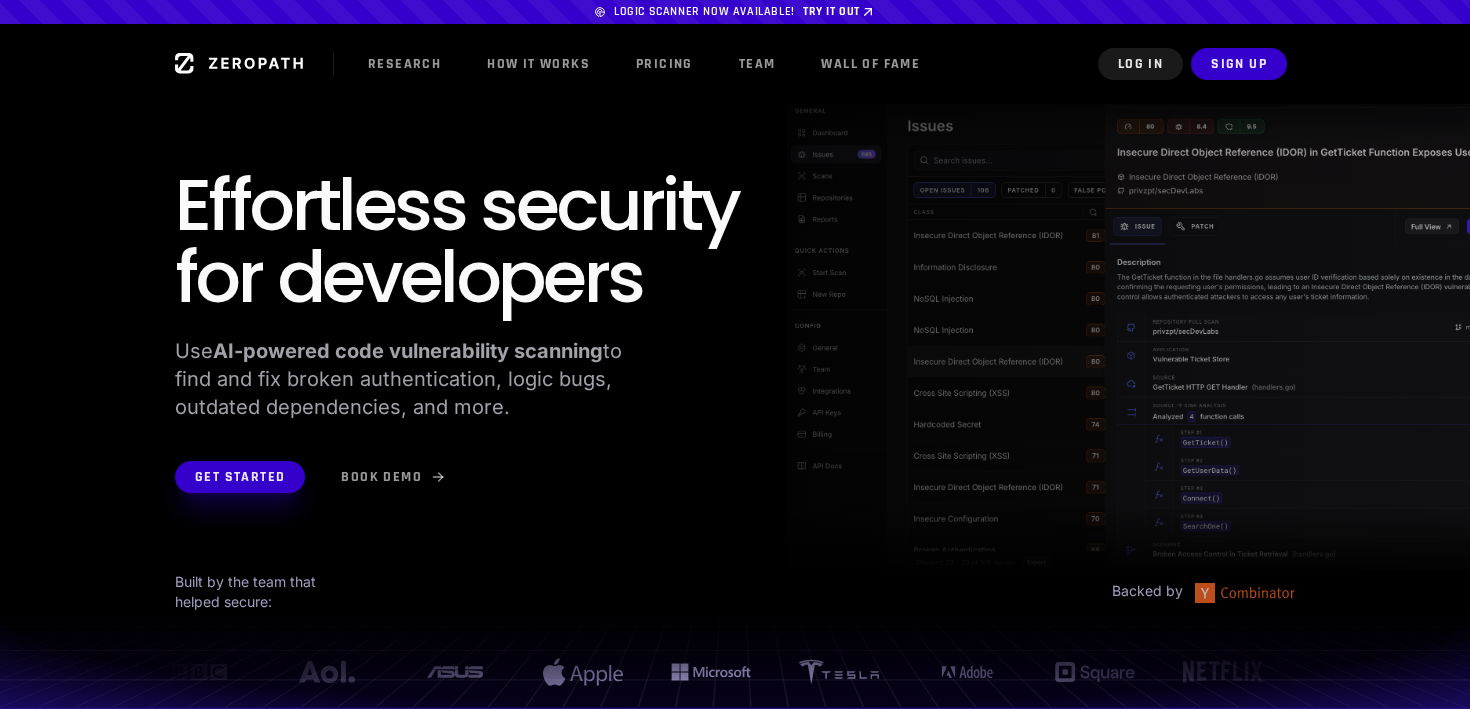 scroll, scrollTop: 0, scrollLeft: 0, axis: both 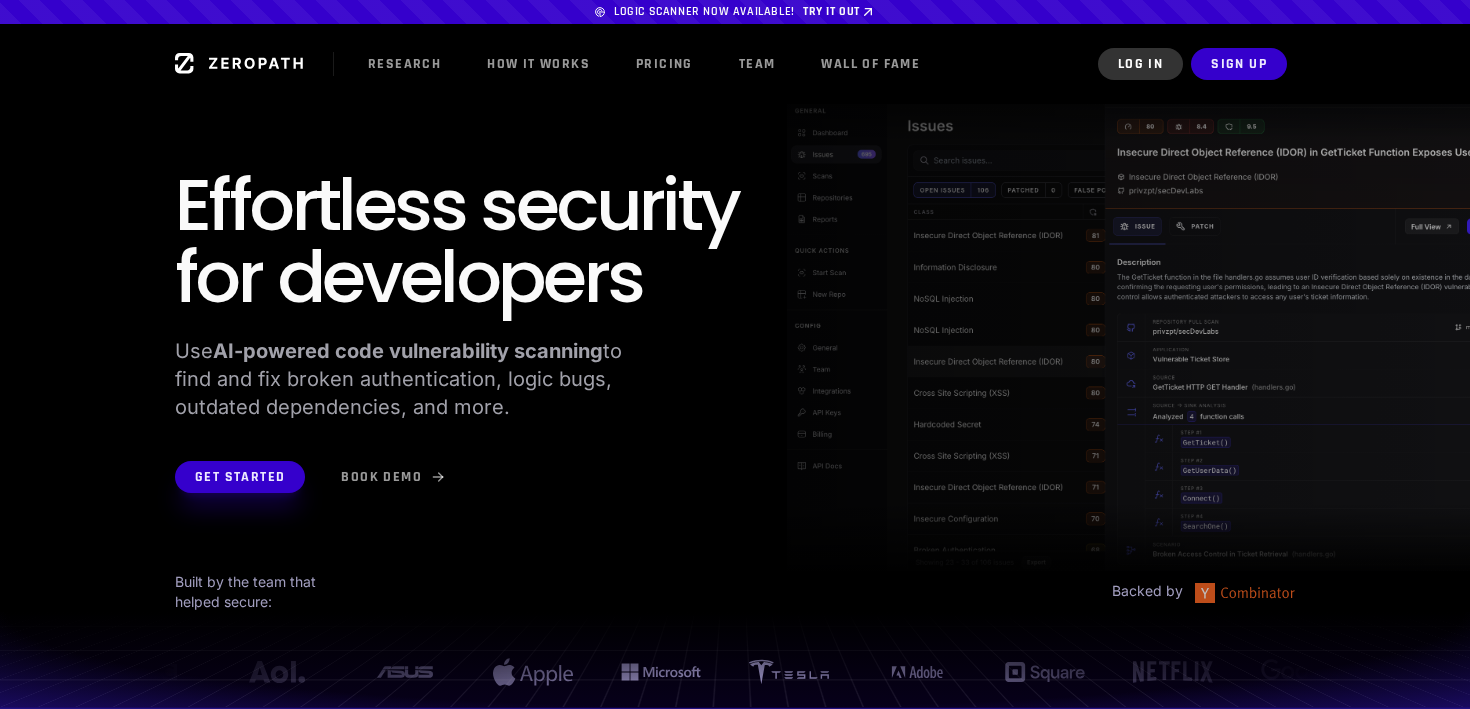 click on "Log In" at bounding box center (1140, 64) 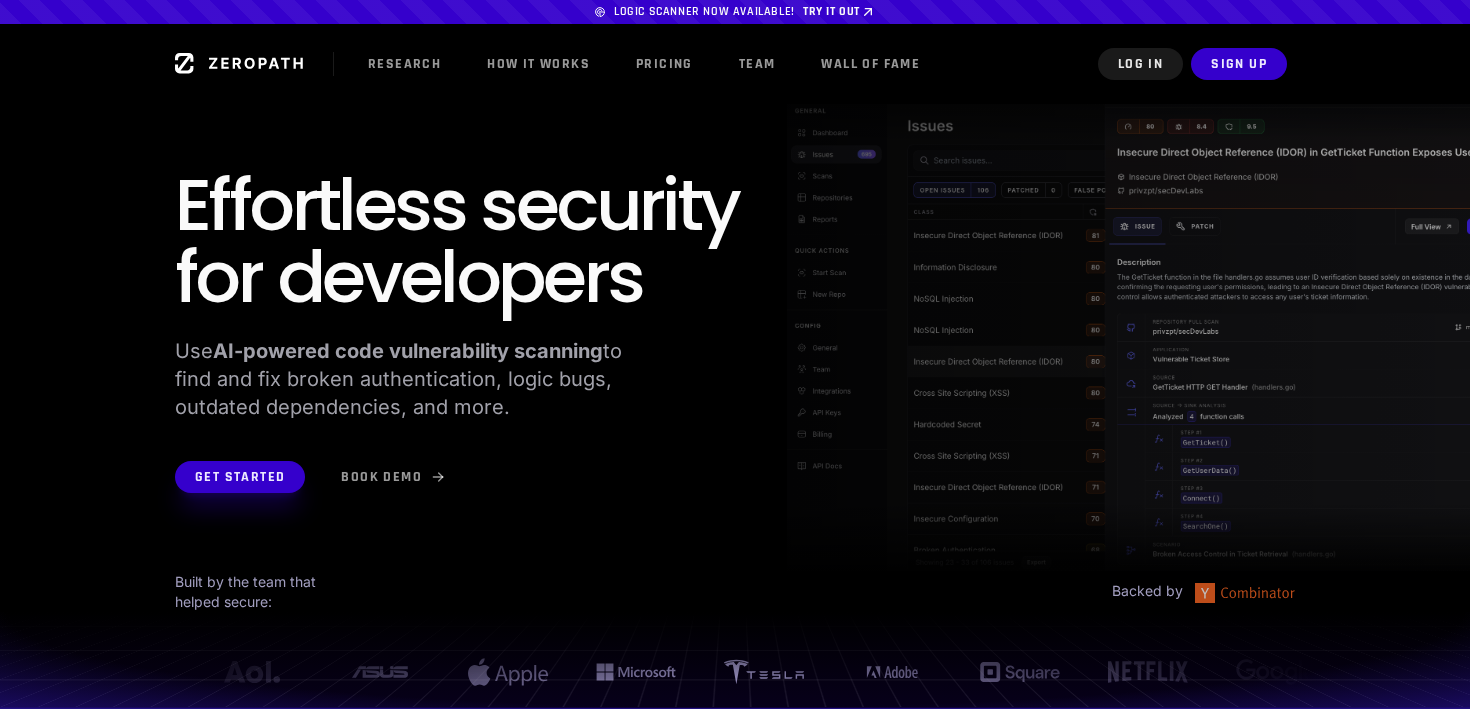 scroll, scrollTop: 0, scrollLeft: 77, axis: horizontal 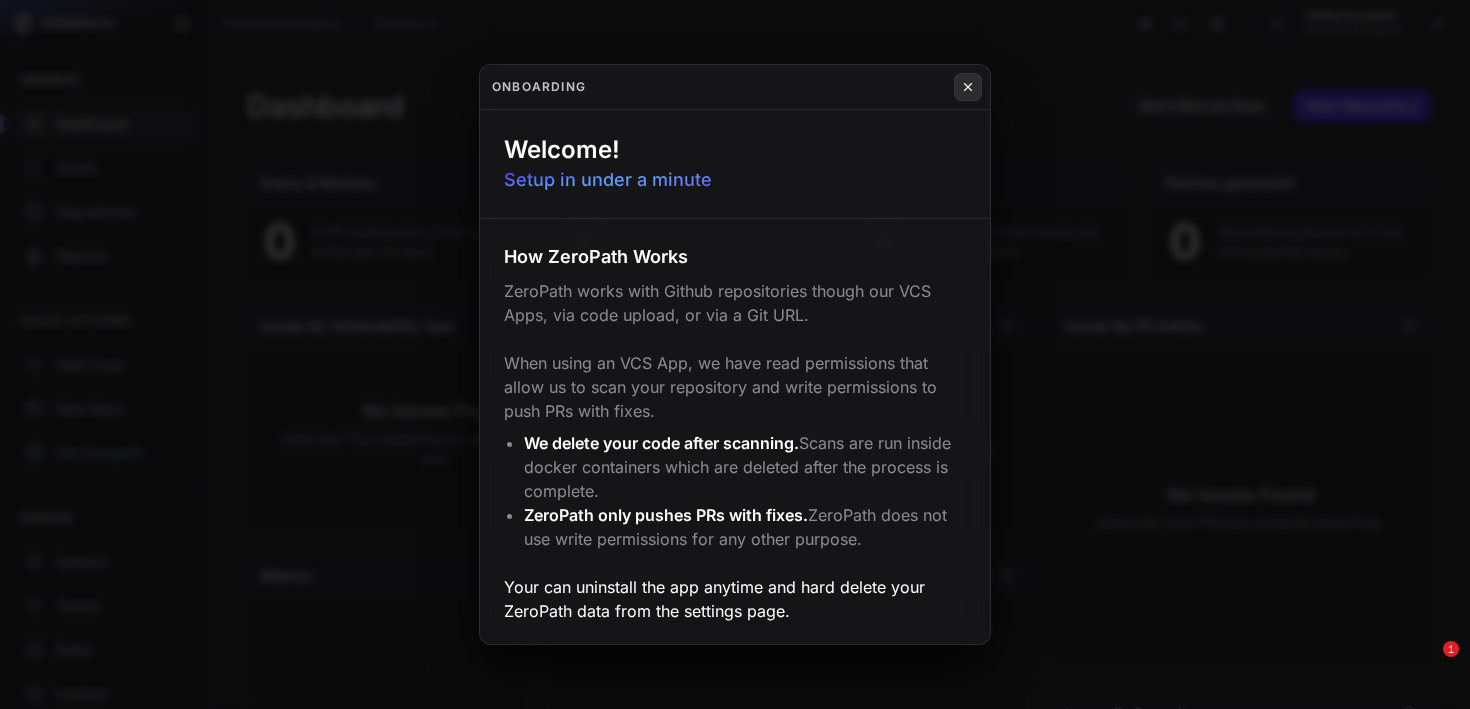 click 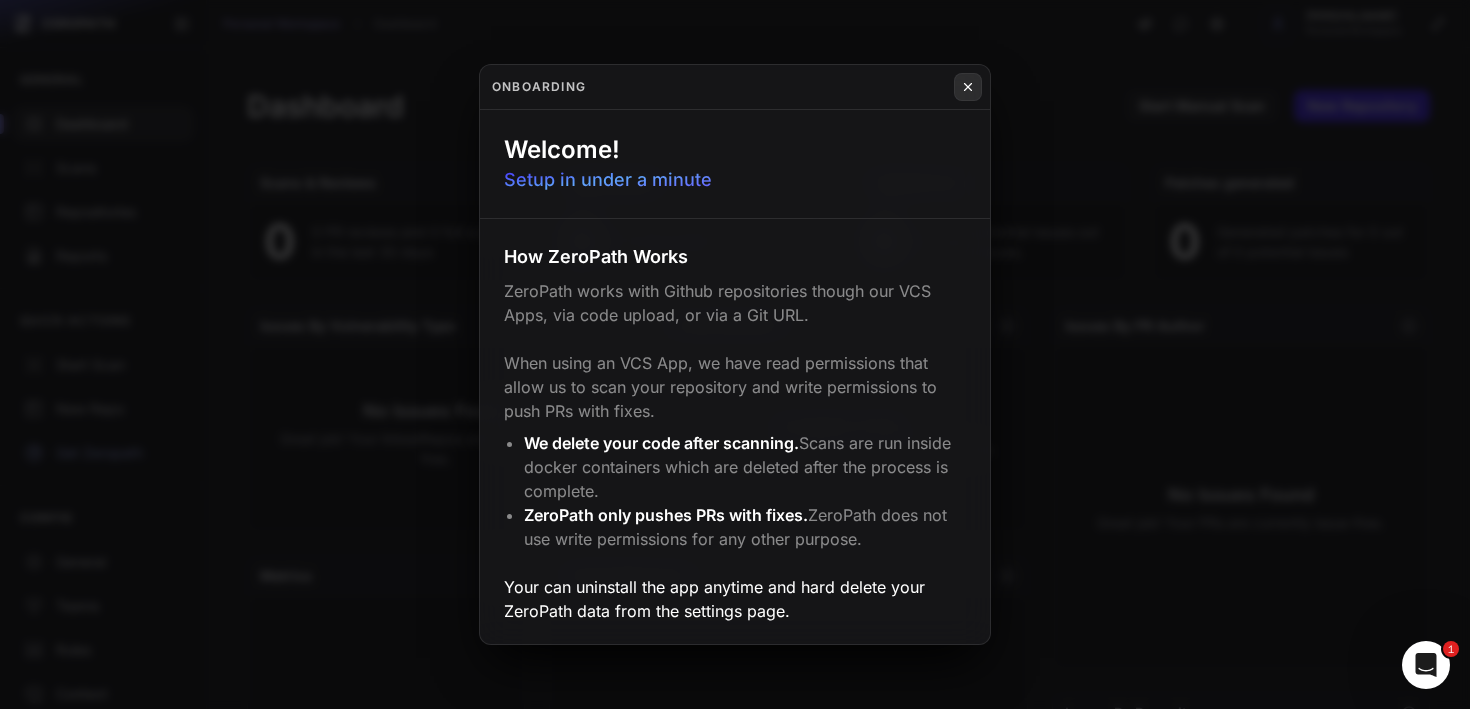 scroll, scrollTop: 0, scrollLeft: 0, axis: both 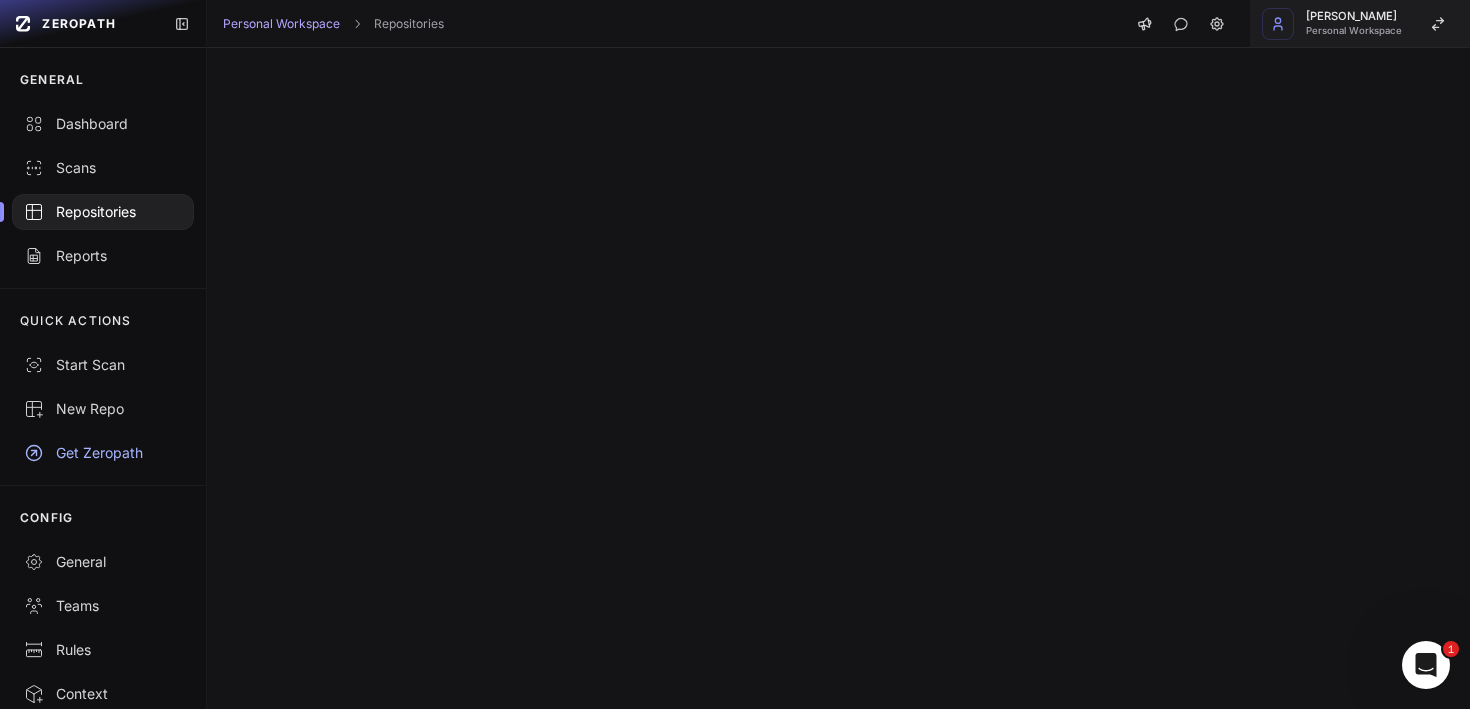 click on "Personal Workspace" at bounding box center (1354, 31) 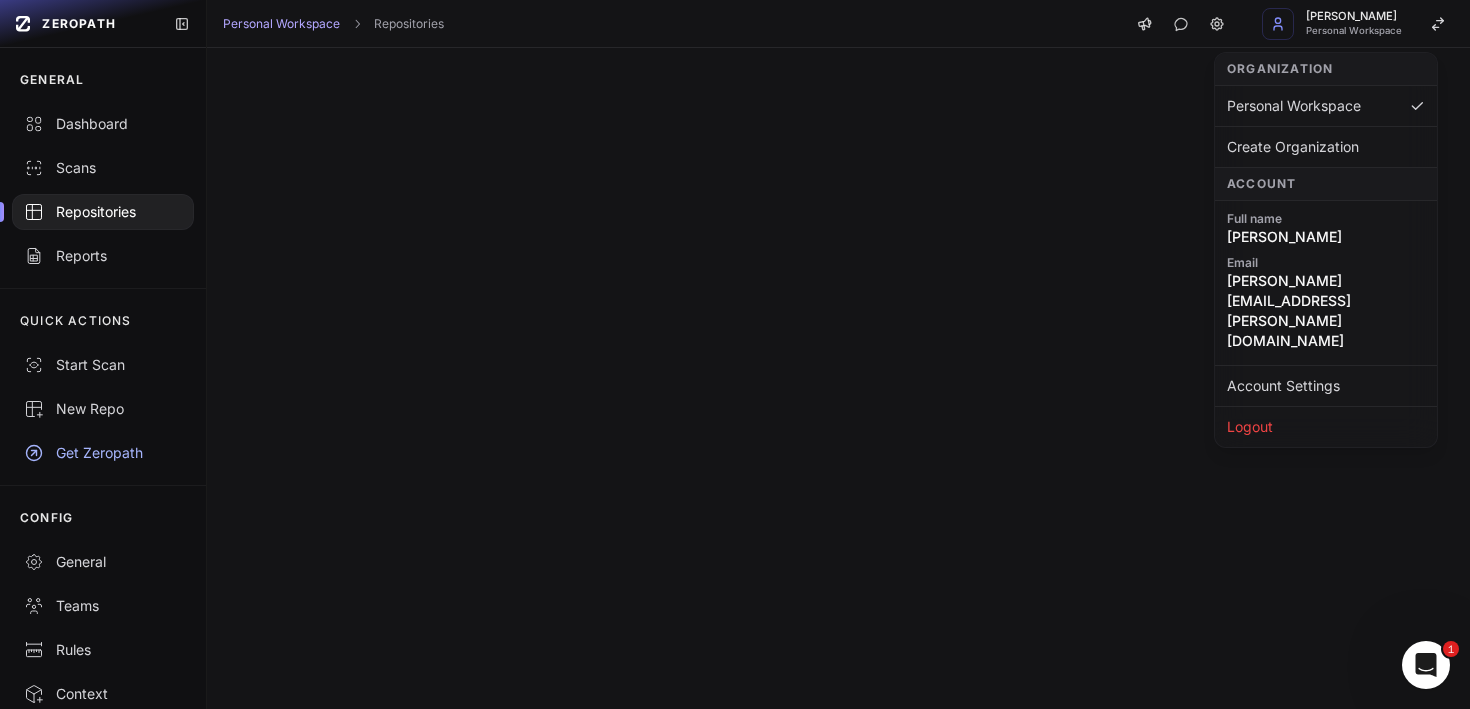 click at bounding box center (838, 378) 